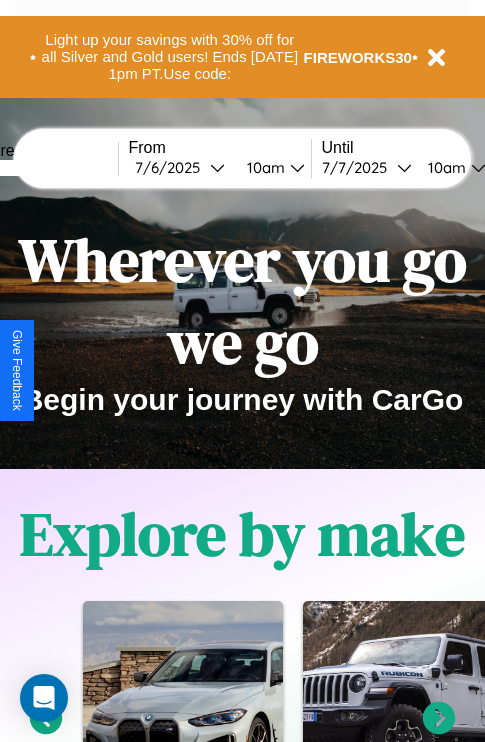 scroll, scrollTop: 0, scrollLeft: 0, axis: both 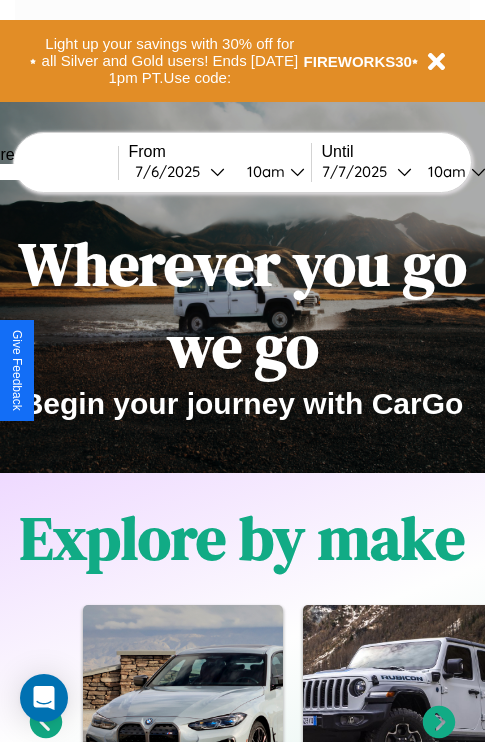 click at bounding box center (43, 172) 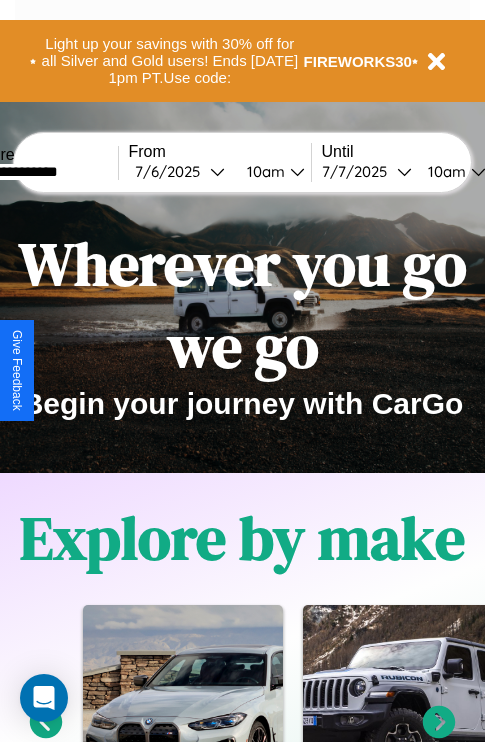 type on "**********" 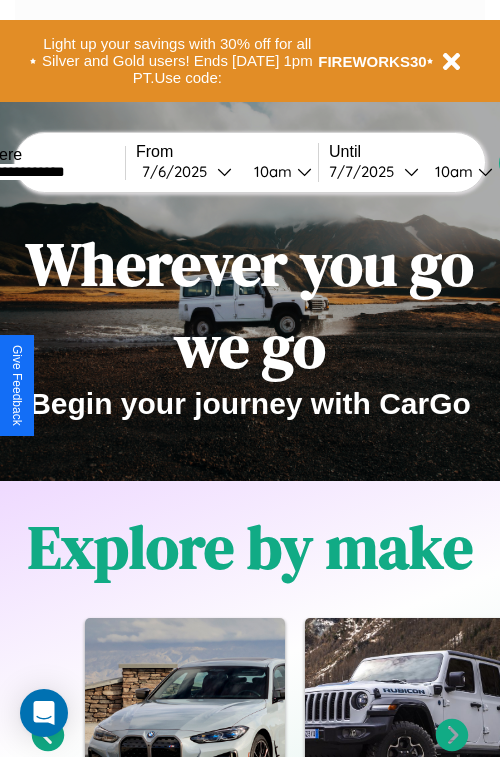select on "*" 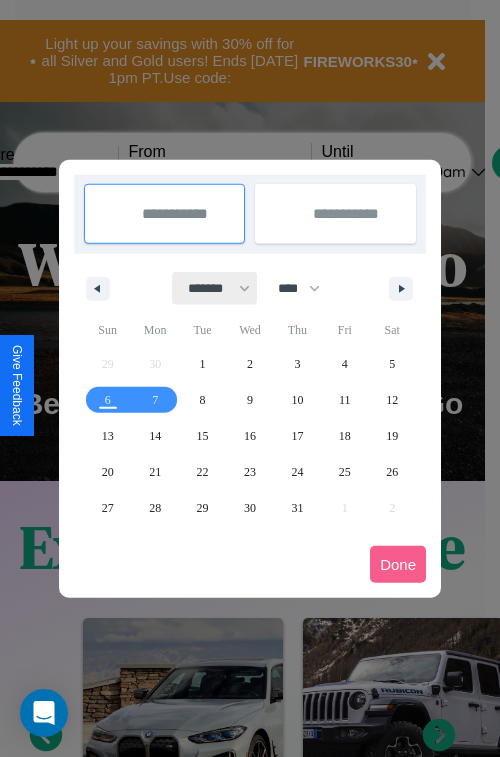 click on "******* ******** ***** ***** *** **** **** ****** ********* ******* ******** ********" at bounding box center [215, 288] 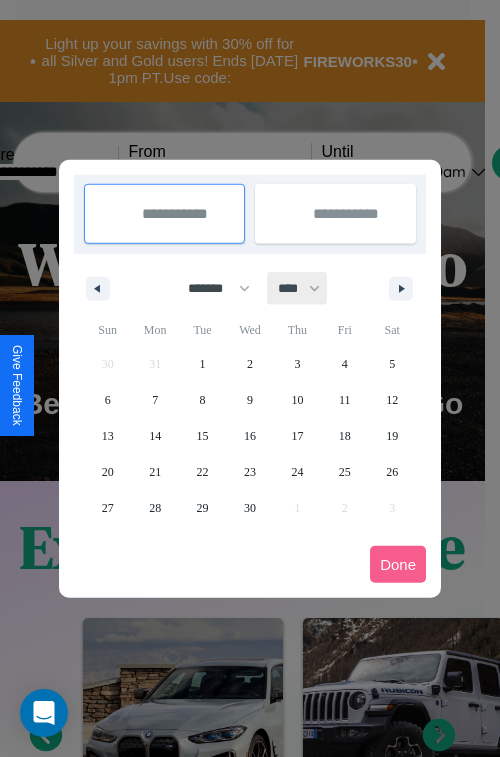 click on "**** **** **** **** **** **** **** **** **** **** **** **** **** **** **** **** **** **** **** **** **** **** **** **** **** **** **** **** **** **** **** **** **** **** **** **** **** **** **** **** **** **** **** **** **** **** **** **** **** **** **** **** **** **** **** **** **** **** **** **** **** **** **** **** **** **** **** **** **** **** **** **** **** **** **** **** **** **** **** **** **** **** **** **** **** **** **** **** **** **** **** **** **** **** **** **** **** **** **** **** **** **** **** **** **** **** **** **** **** **** **** **** **** **** **** **** **** **** **** **** ****" at bounding box center [298, 288] 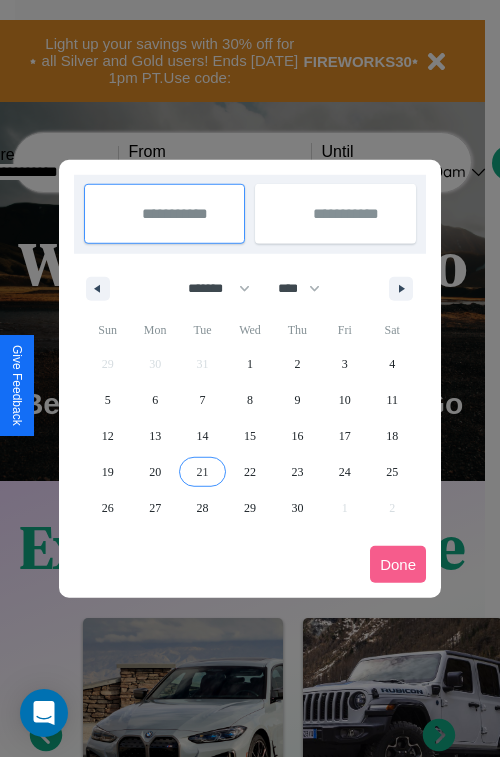 click on "21" at bounding box center (203, 472) 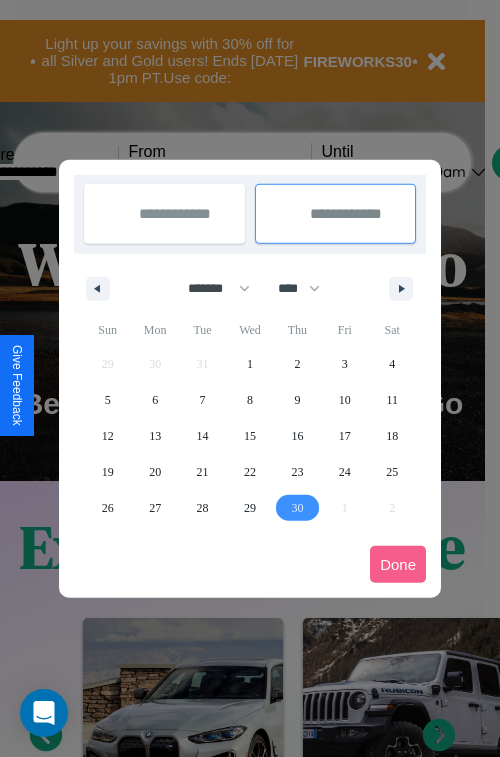 click on "30" at bounding box center (297, 508) 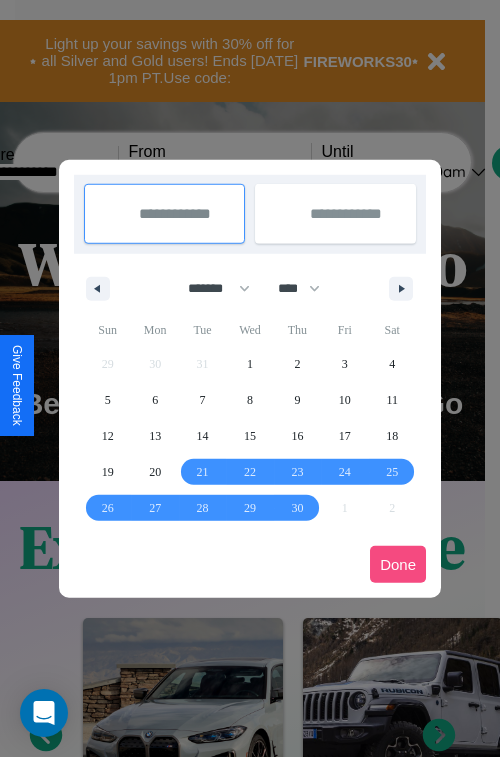 click on "Done" at bounding box center [398, 564] 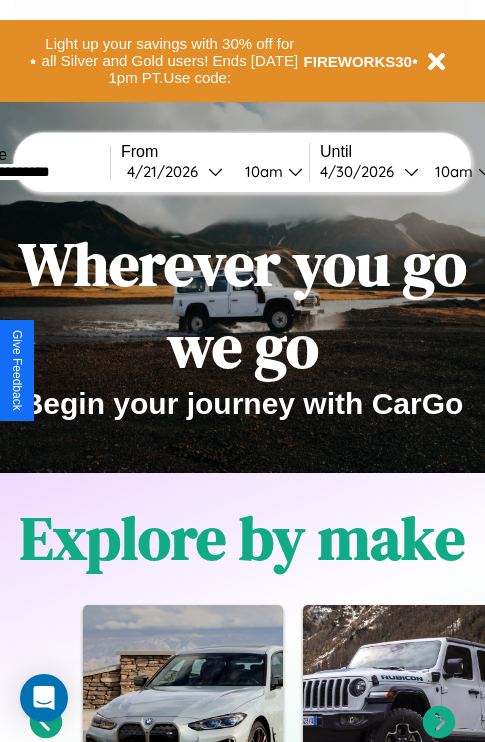 scroll, scrollTop: 0, scrollLeft: 75, axis: horizontal 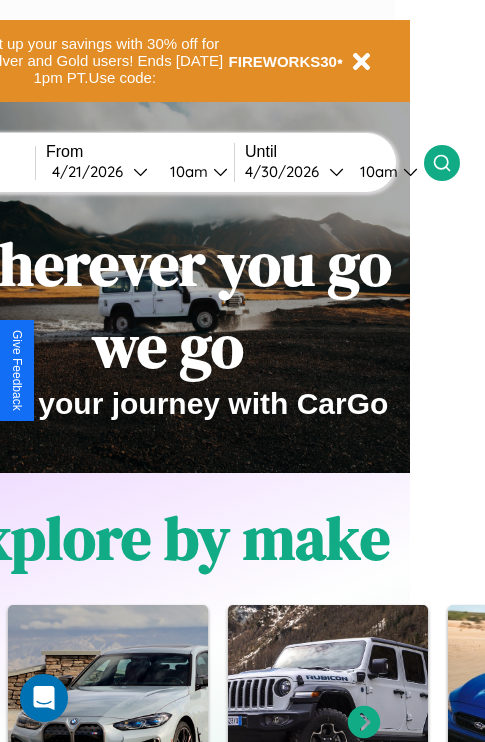 click 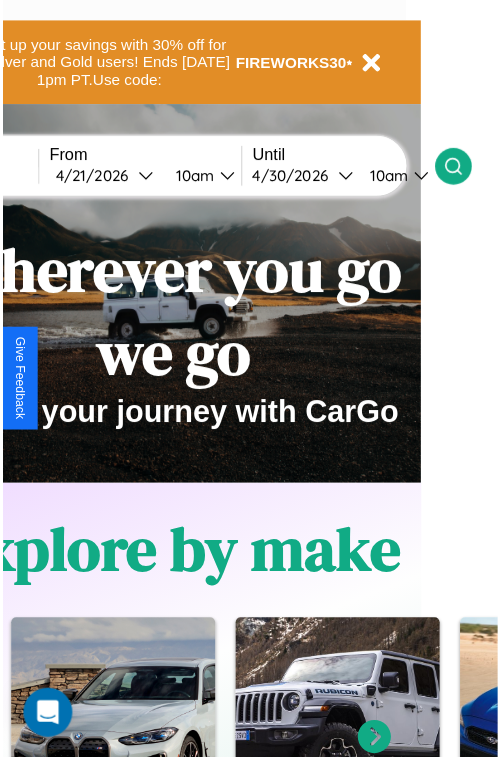 scroll, scrollTop: 0, scrollLeft: 0, axis: both 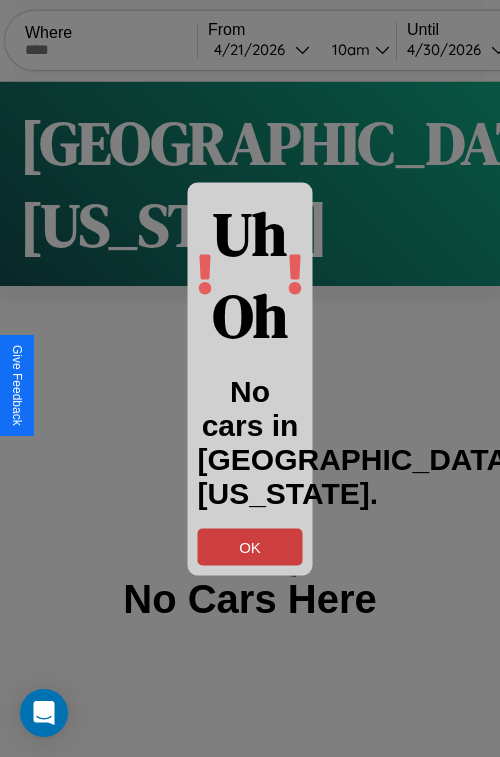 click on "OK" at bounding box center [250, 546] 